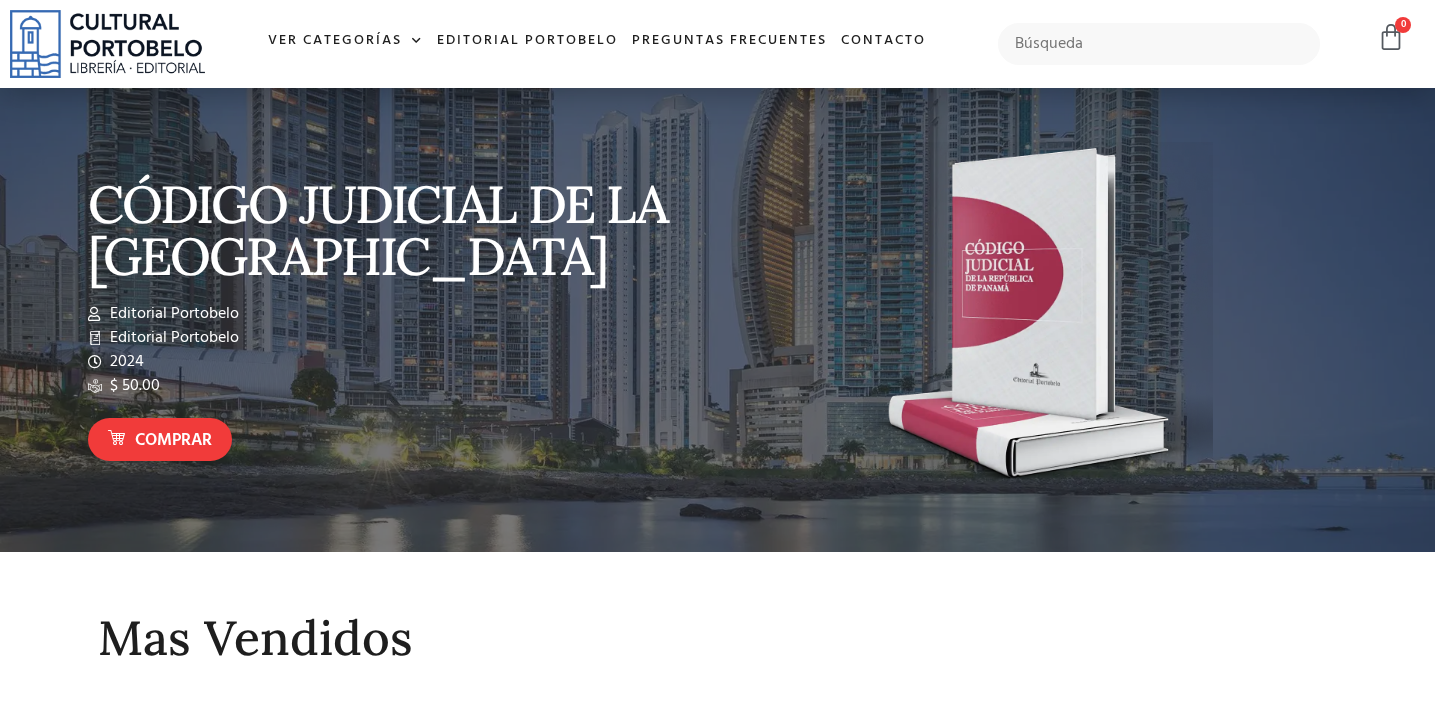 scroll, scrollTop: 0, scrollLeft: 0, axis: both 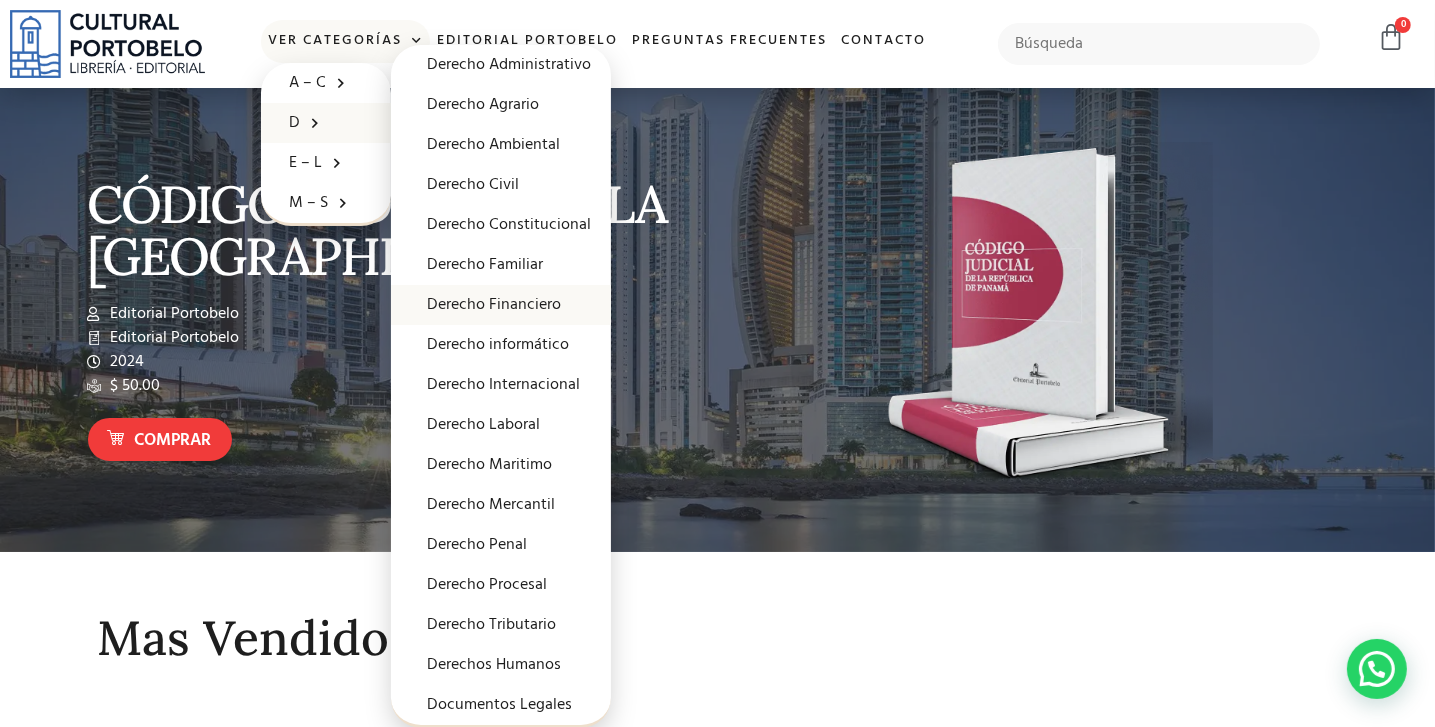 click on "Derecho Financiero" 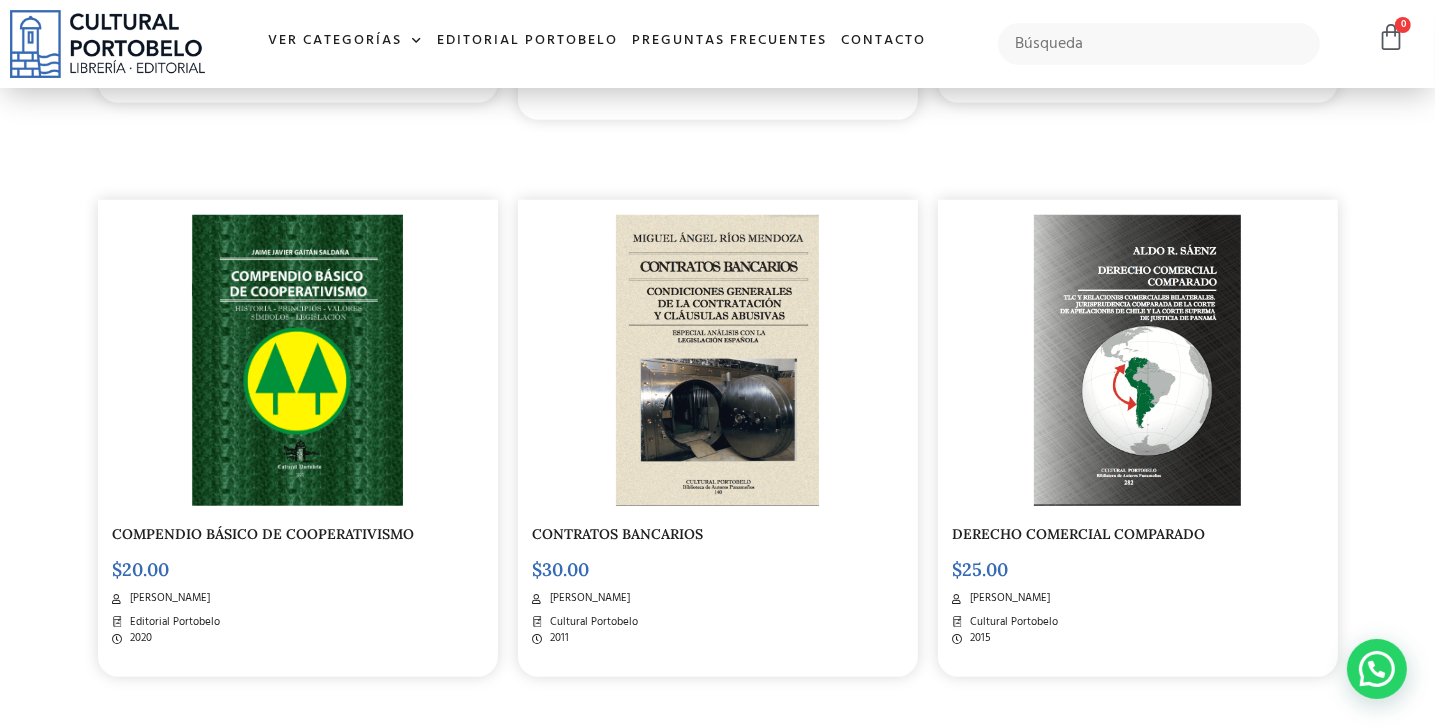 scroll, scrollTop: 1600, scrollLeft: 0, axis: vertical 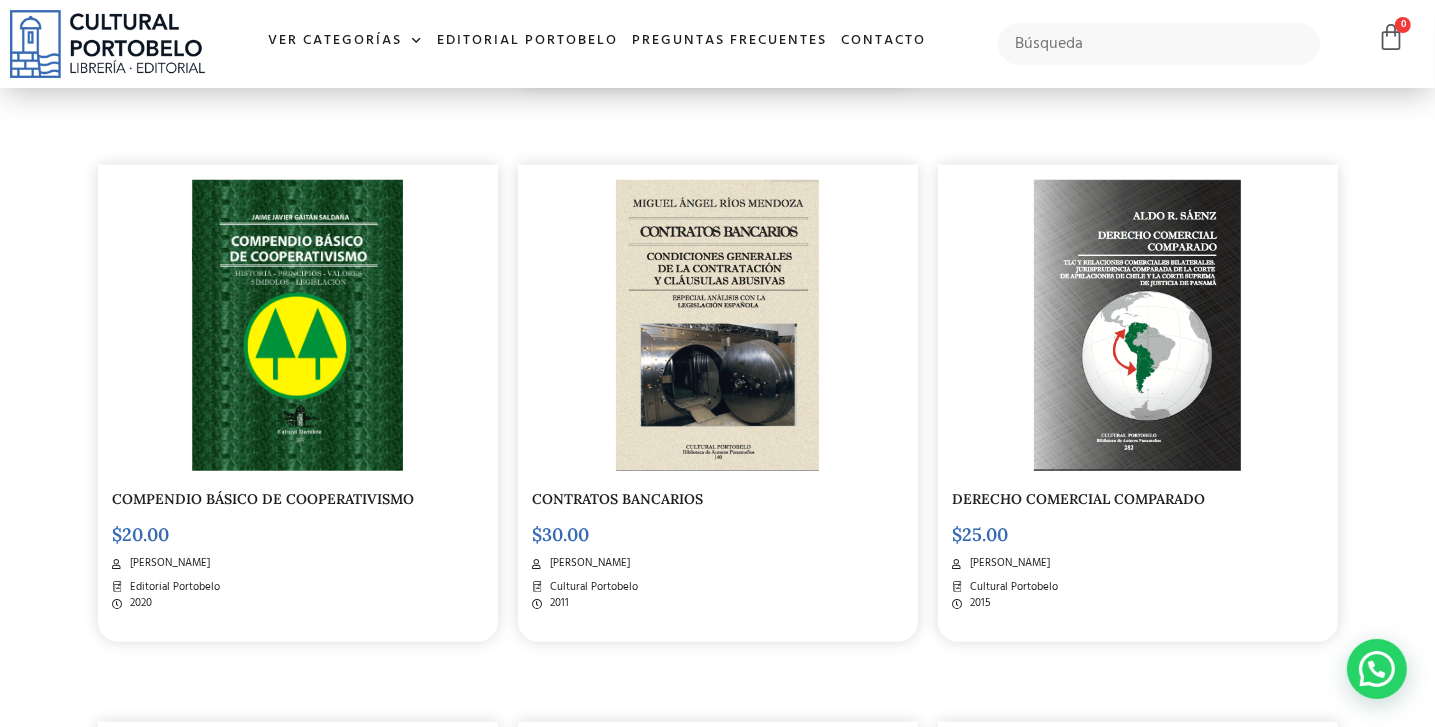 click at bounding box center [717, 325] 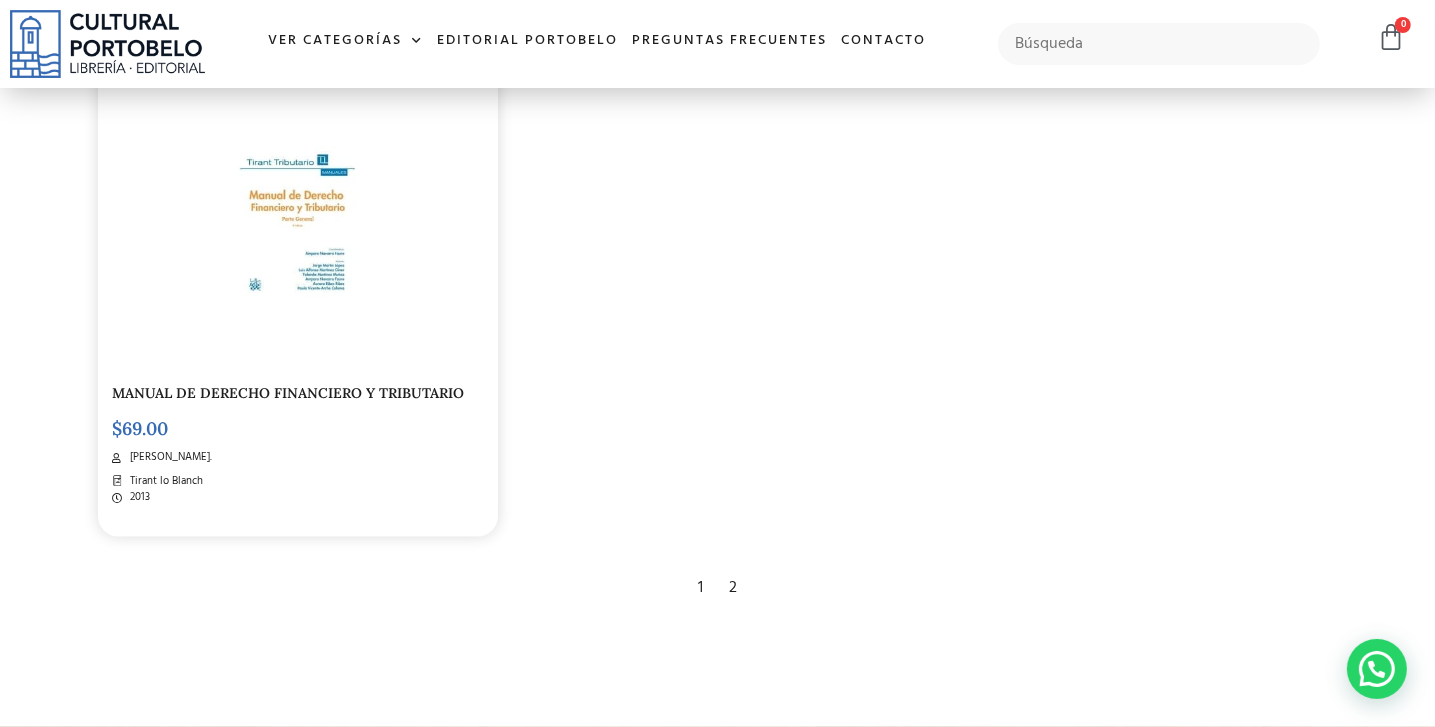 scroll, scrollTop: 3399, scrollLeft: 0, axis: vertical 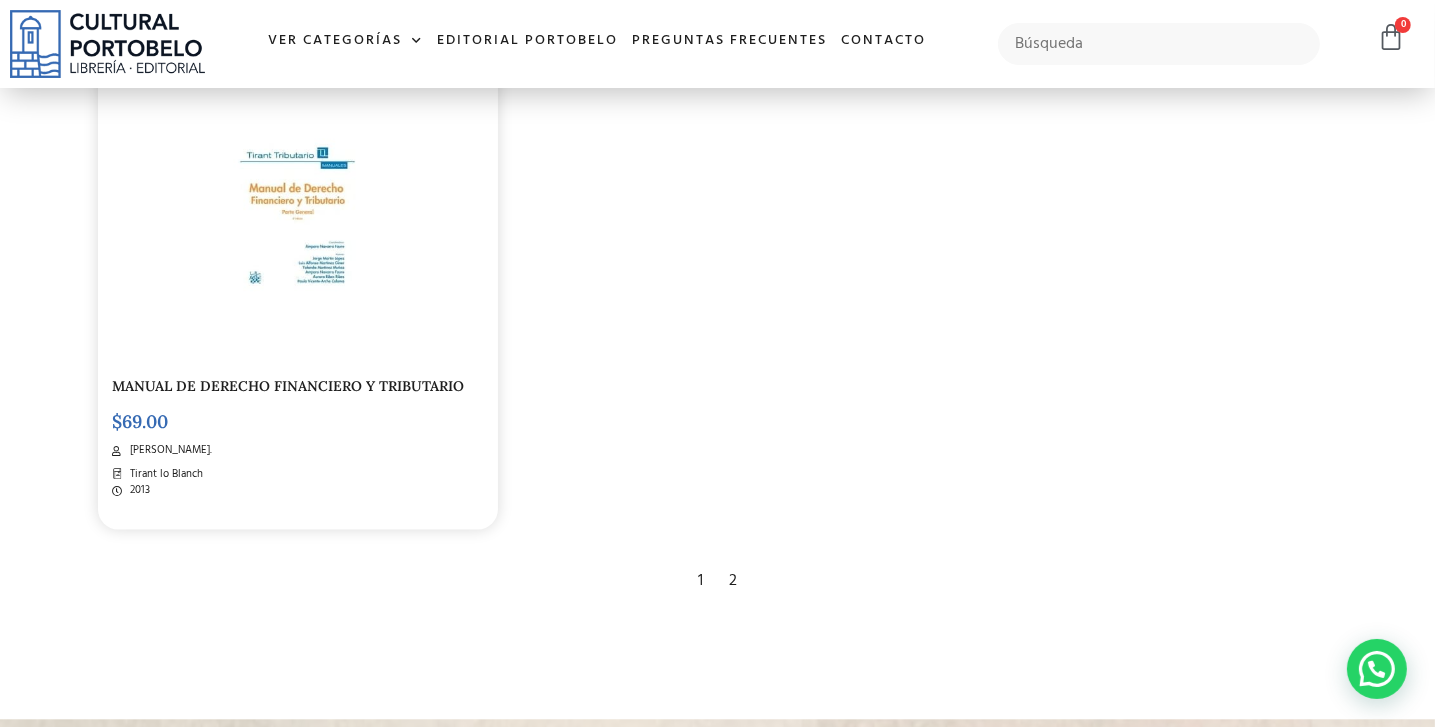 click at bounding box center [297, 213] 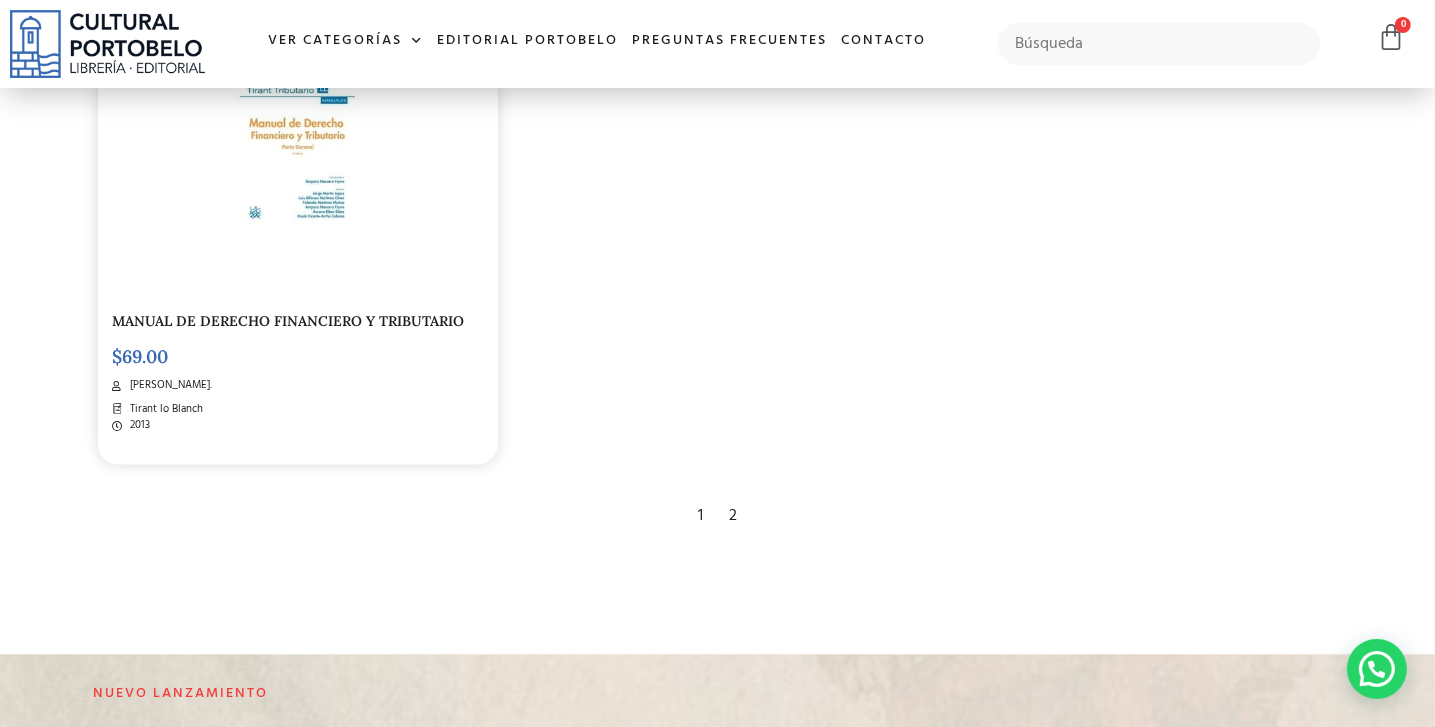 scroll, scrollTop: 3498, scrollLeft: 0, axis: vertical 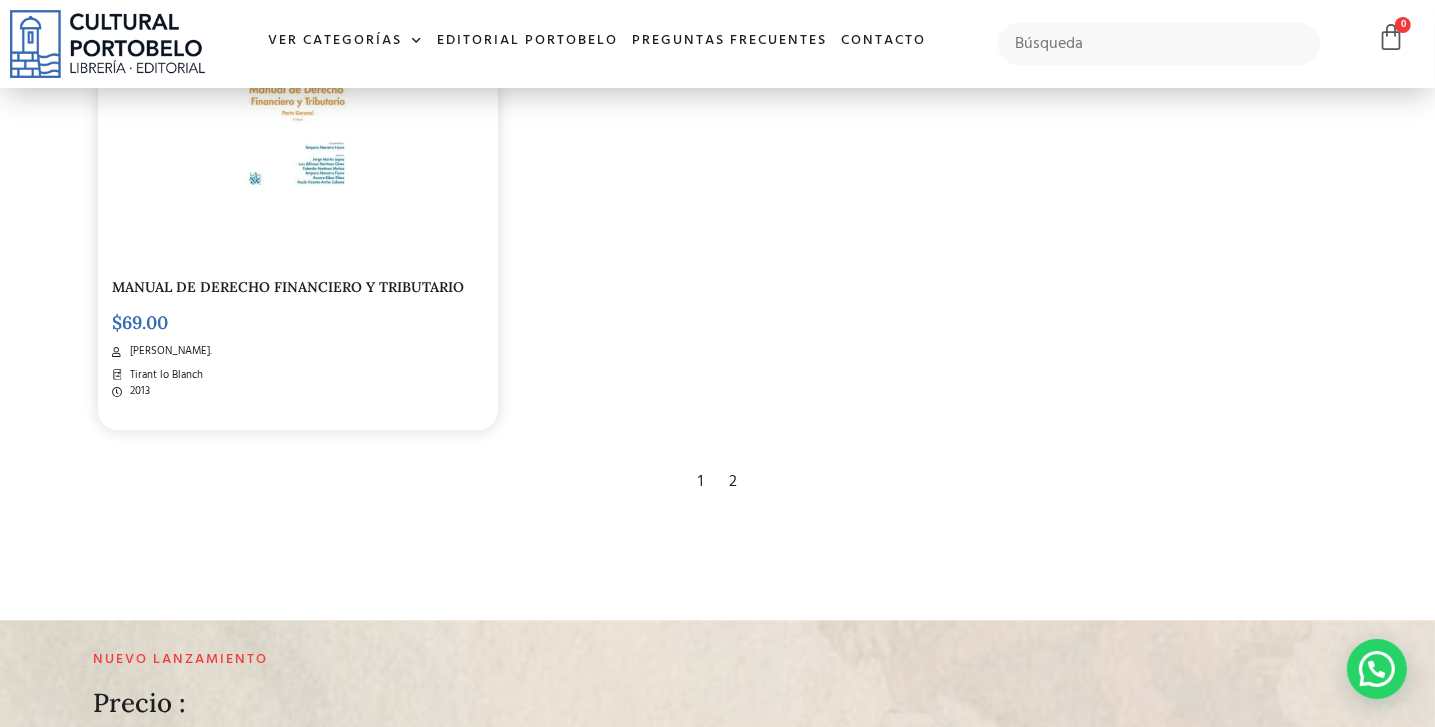 click on "2" at bounding box center [733, 483] 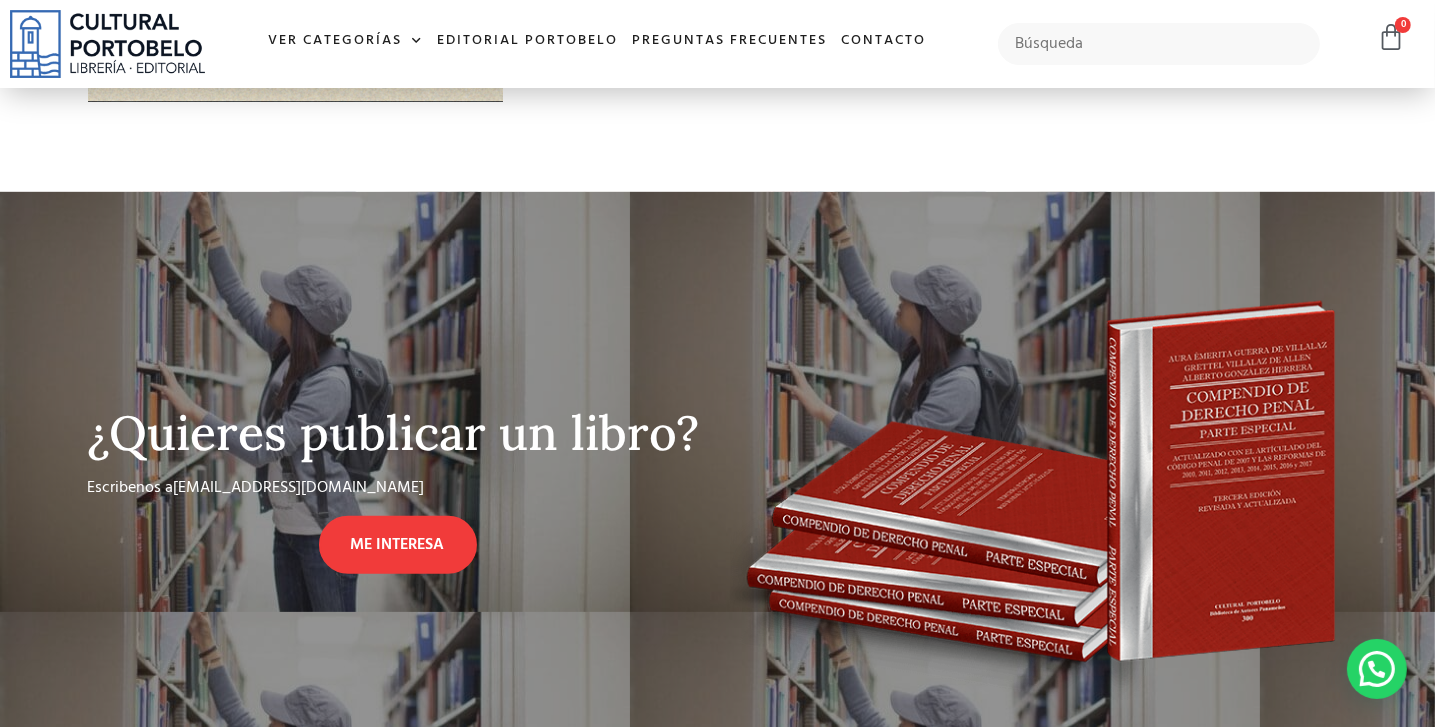 scroll, scrollTop: 800, scrollLeft: 0, axis: vertical 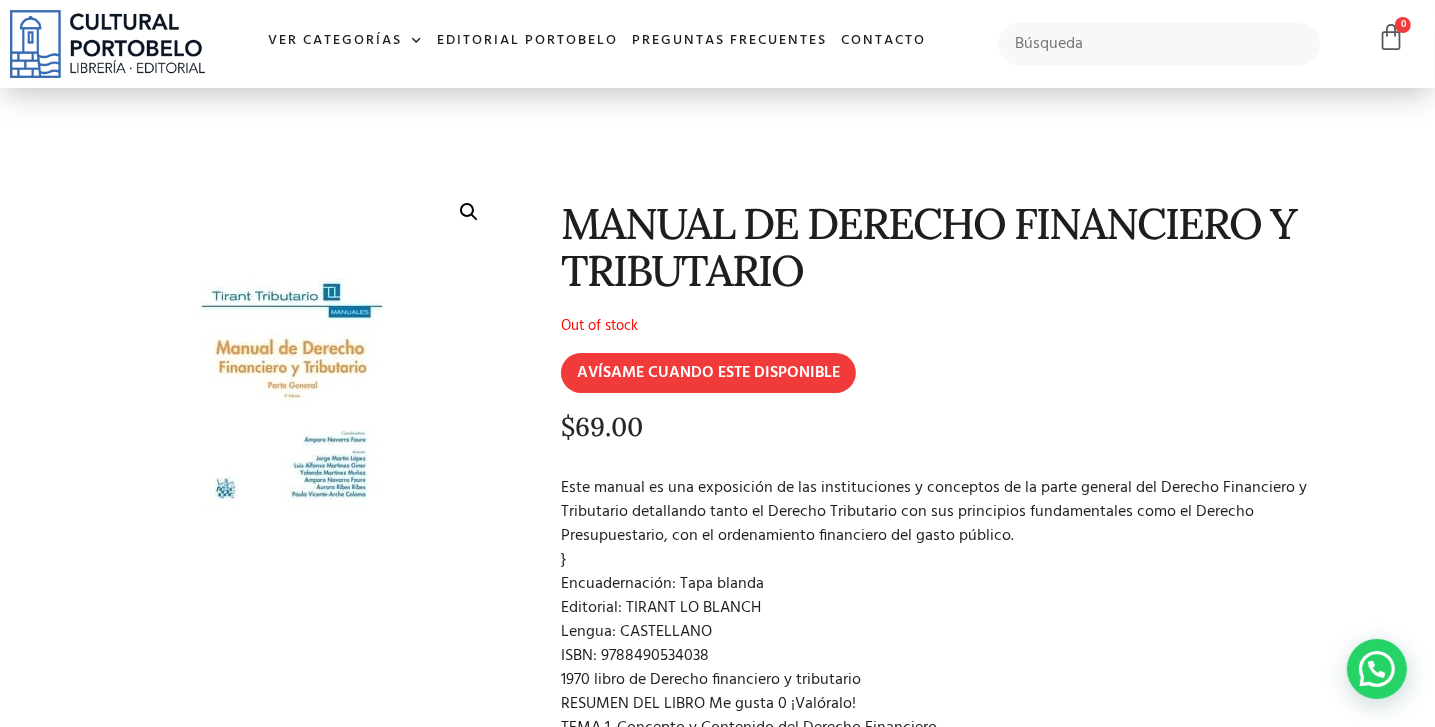 click at bounding box center [292, 387] 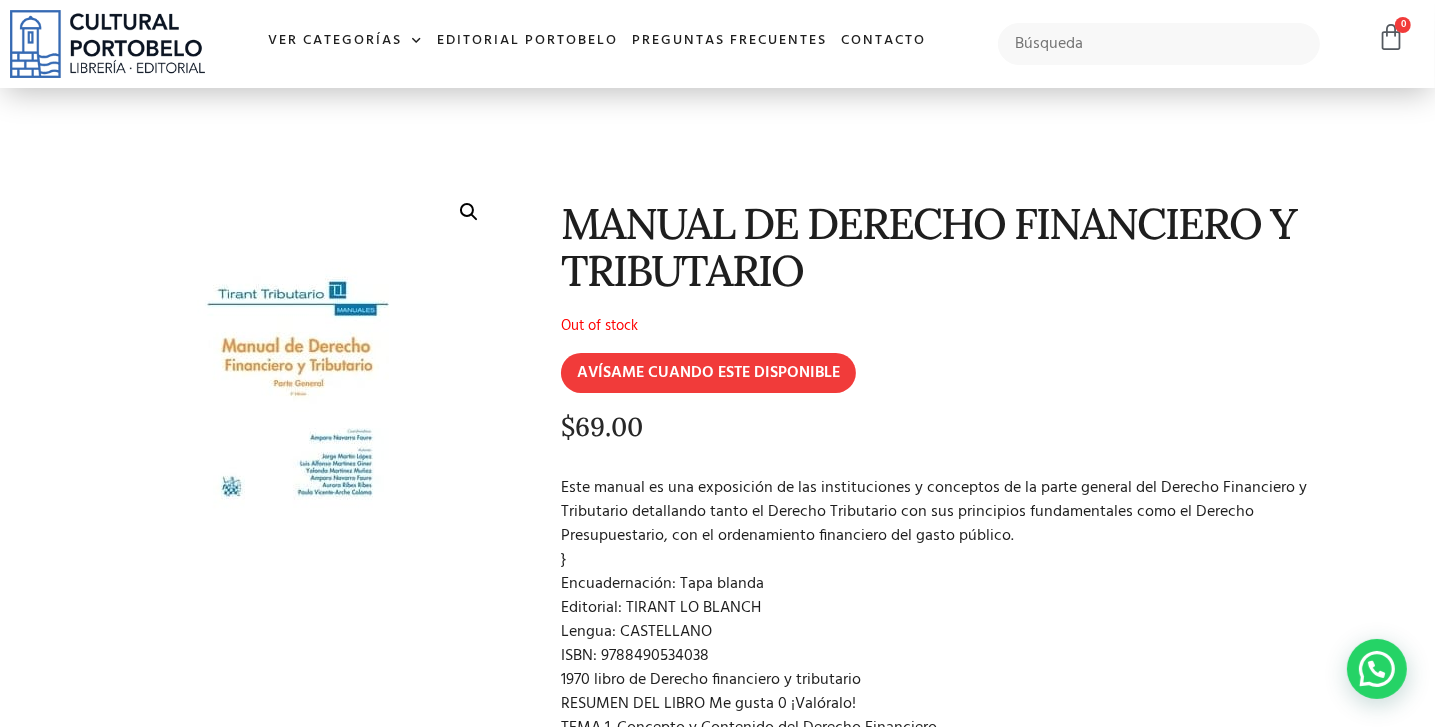 click at bounding box center (298, 385) 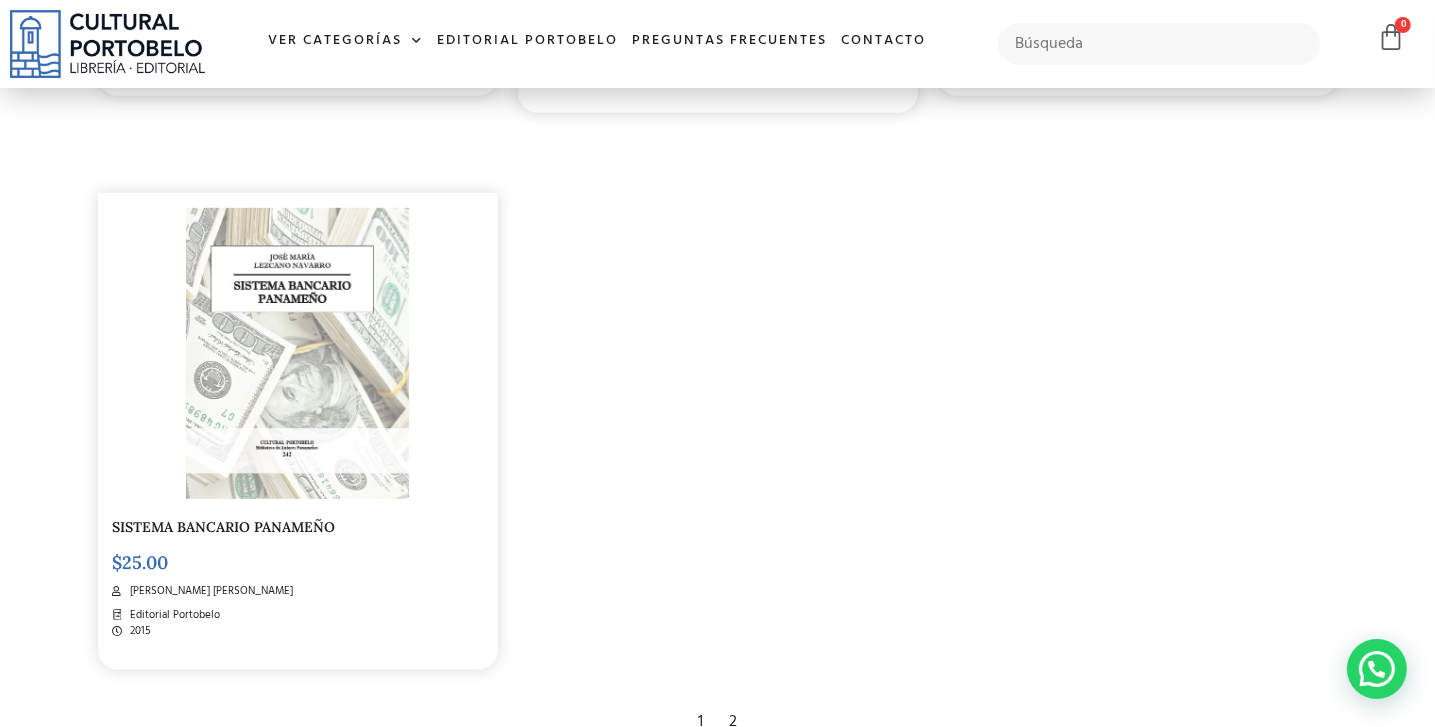 scroll, scrollTop: 1000, scrollLeft: 0, axis: vertical 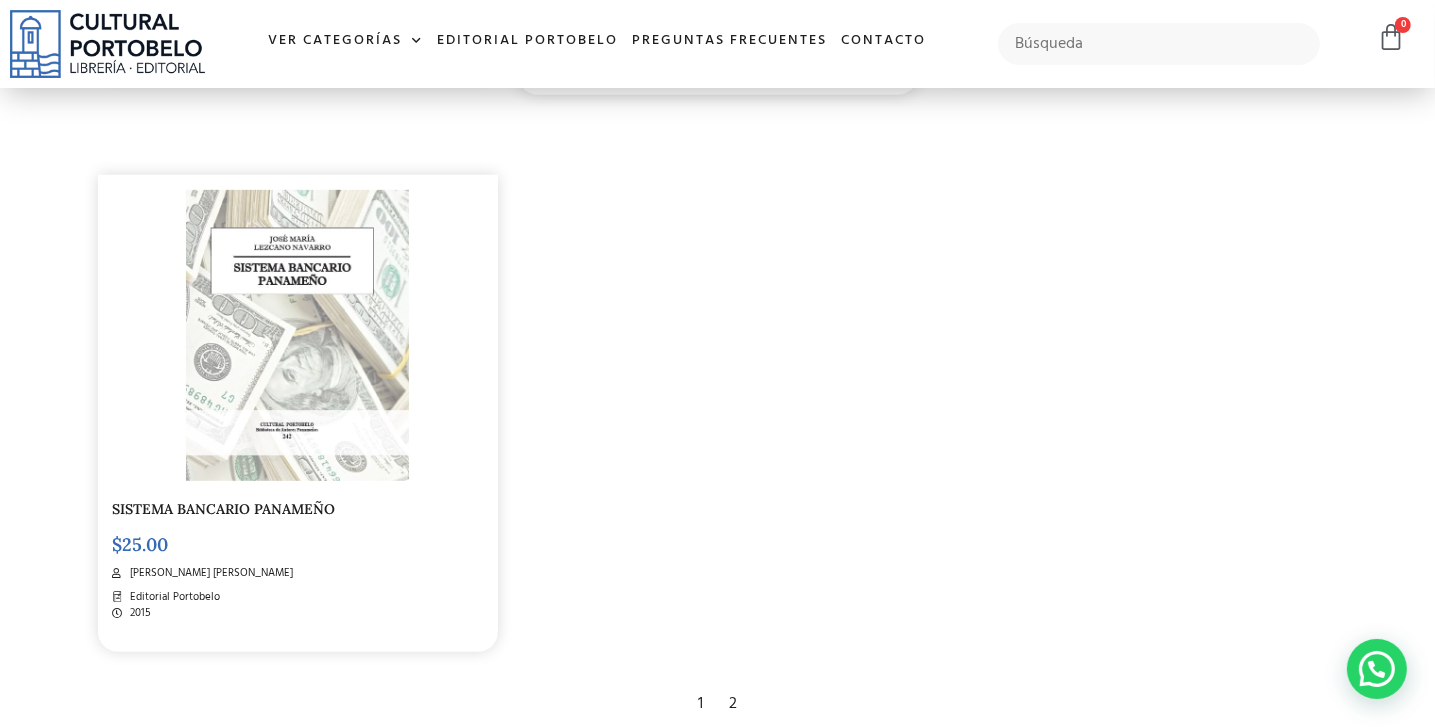 click at bounding box center [297, 335] 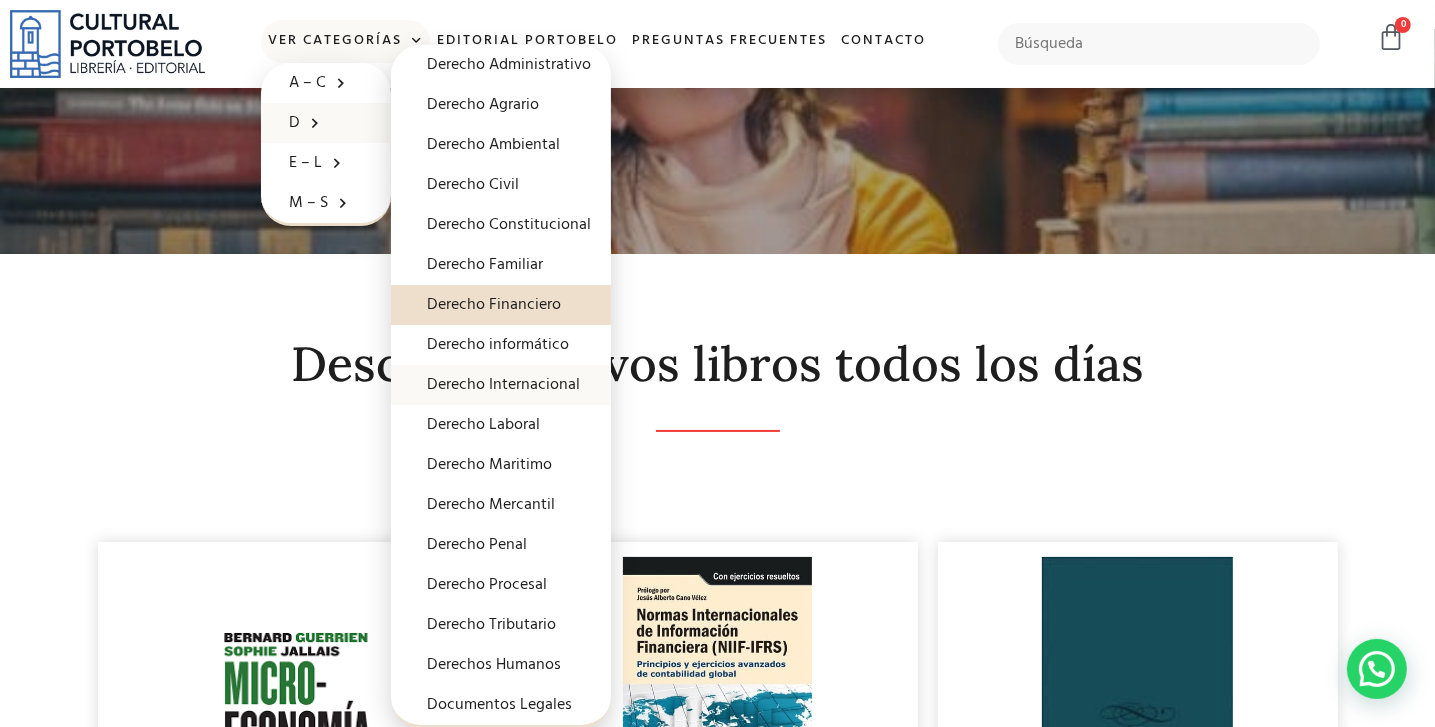 scroll, scrollTop: 60, scrollLeft: 0, axis: vertical 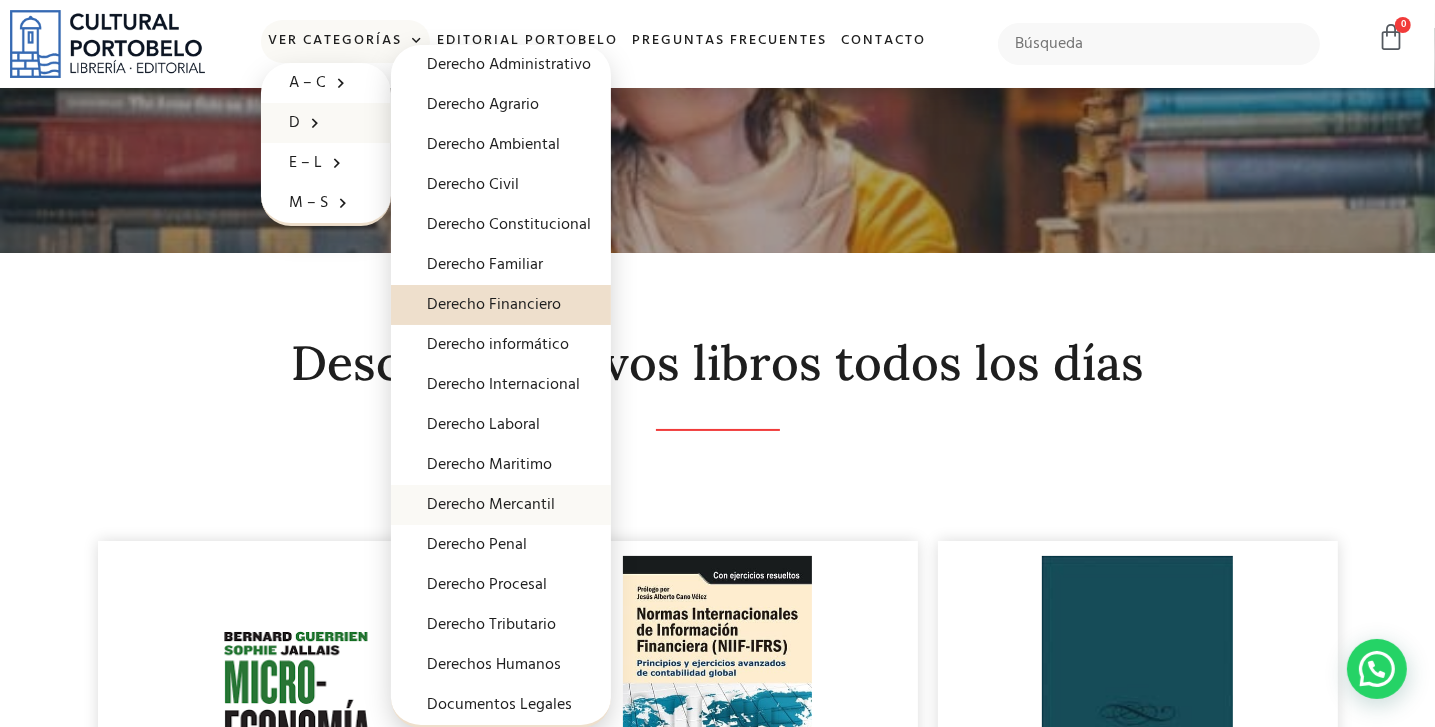 click on "Derecho Mercantil" 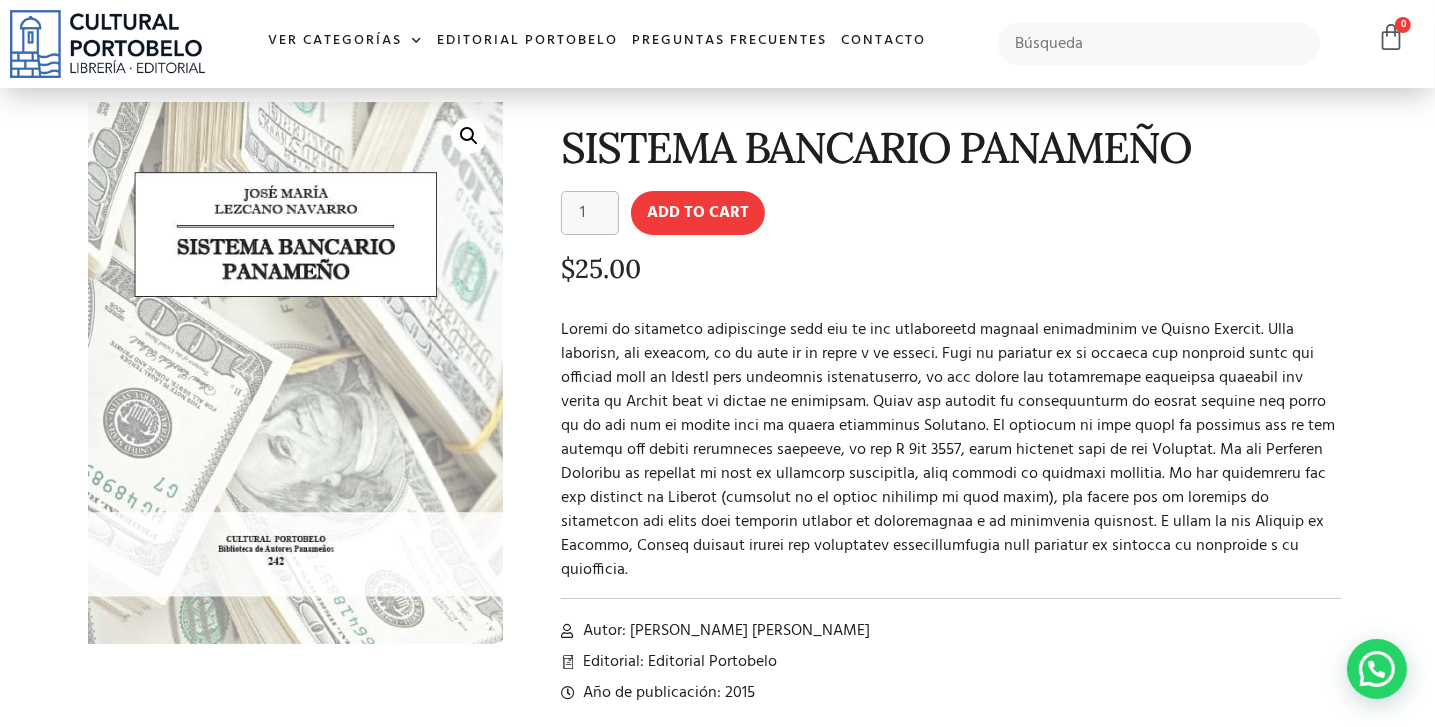 scroll, scrollTop: 71, scrollLeft: 0, axis: vertical 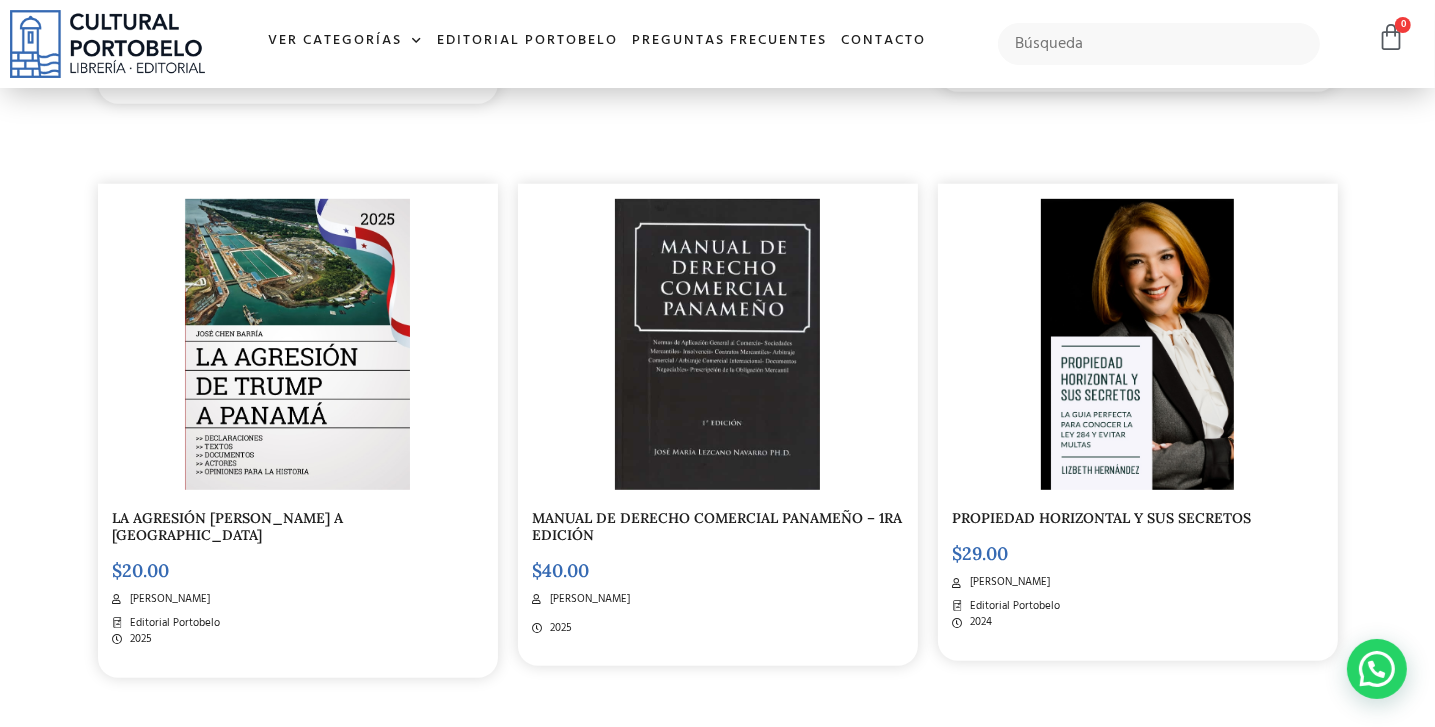 click at bounding box center [717, 344] 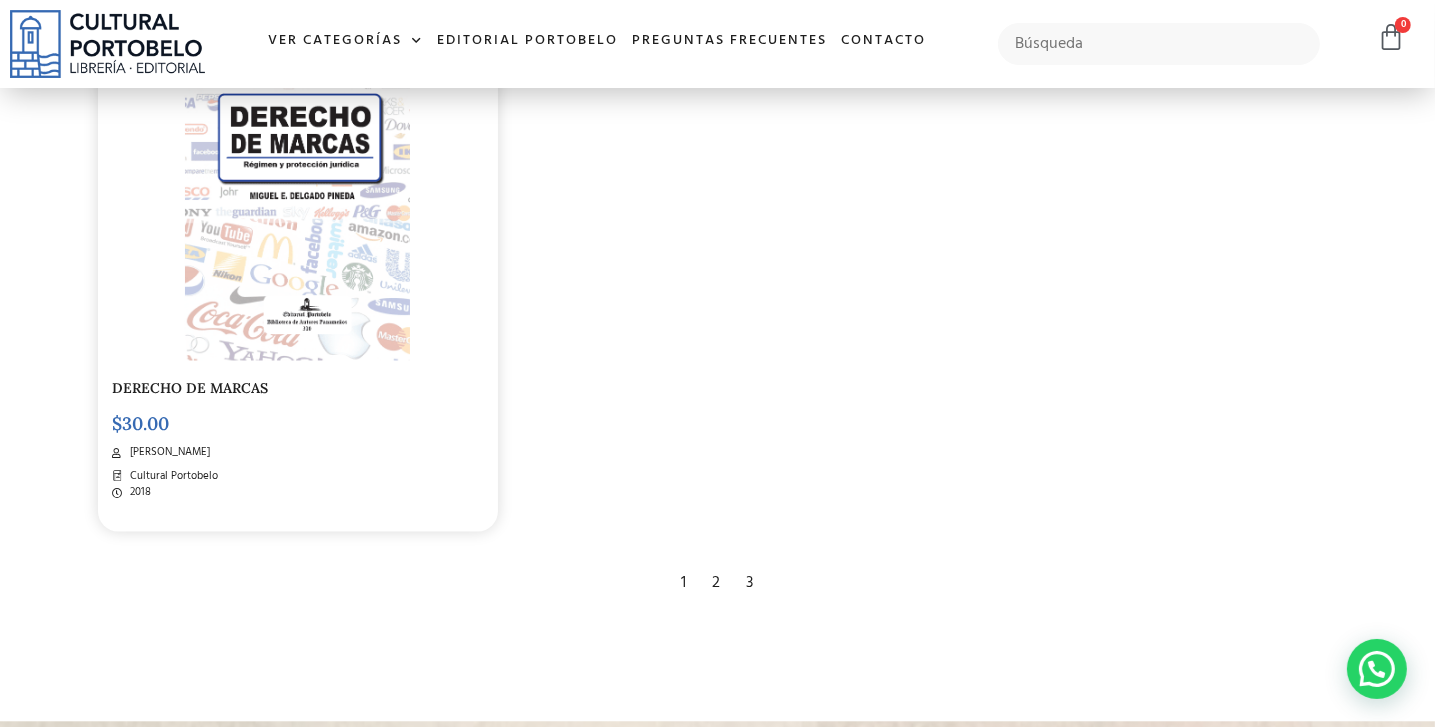 scroll, scrollTop: 3415, scrollLeft: 0, axis: vertical 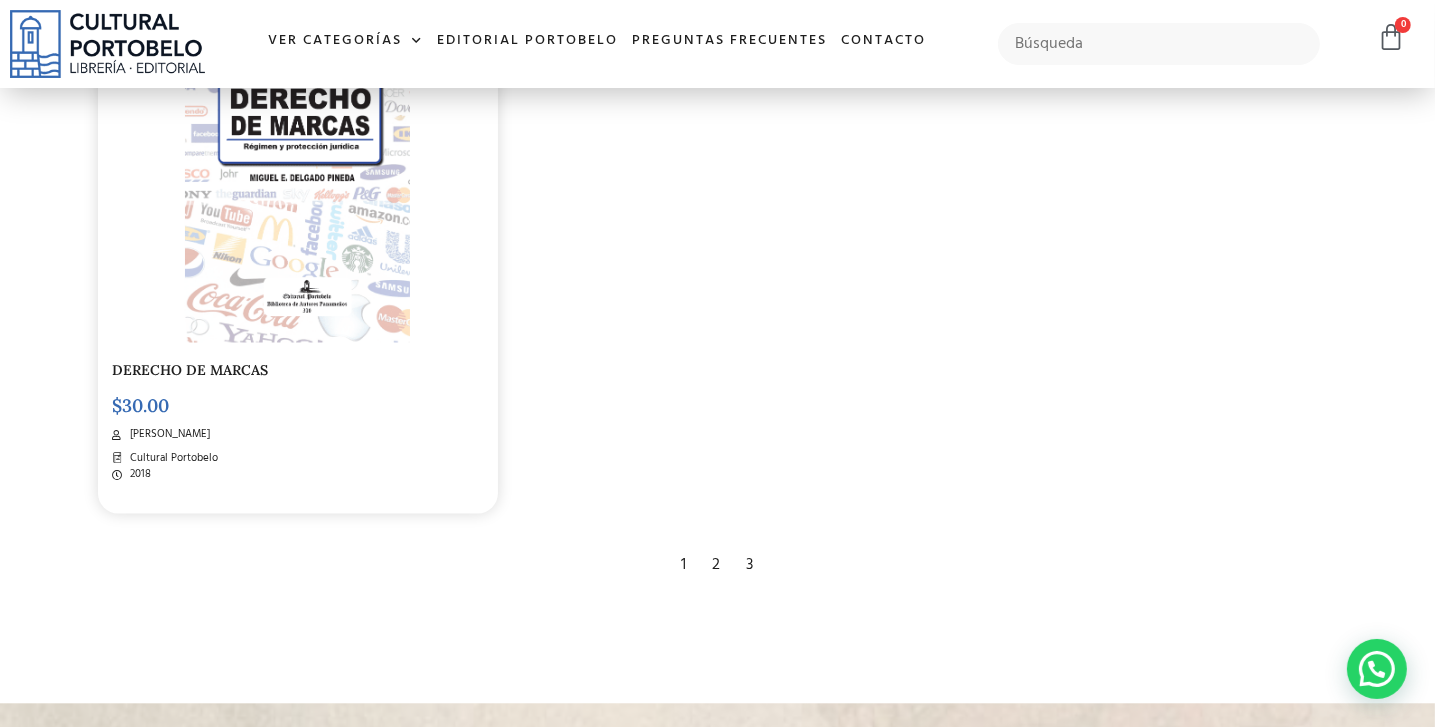 click on "2" at bounding box center [717, 566] 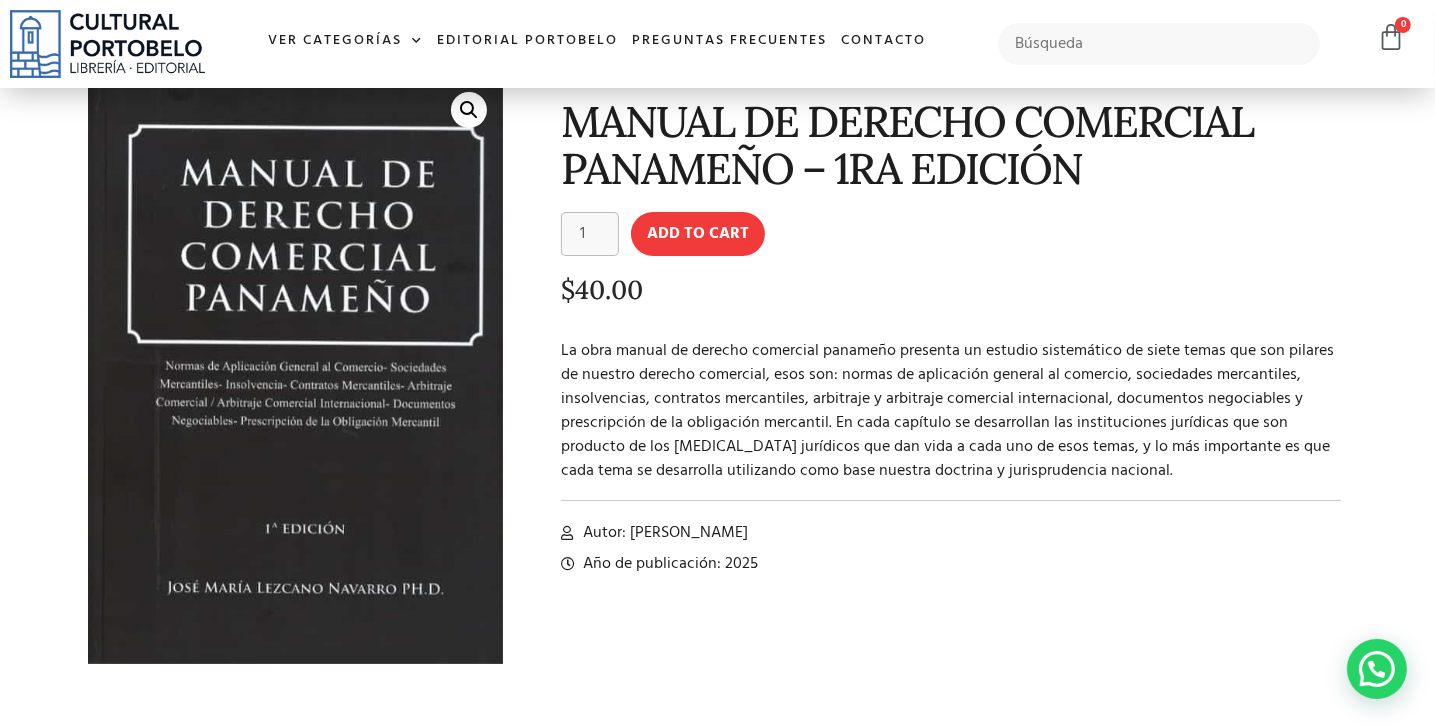 scroll, scrollTop: 103, scrollLeft: 0, axis: vertical 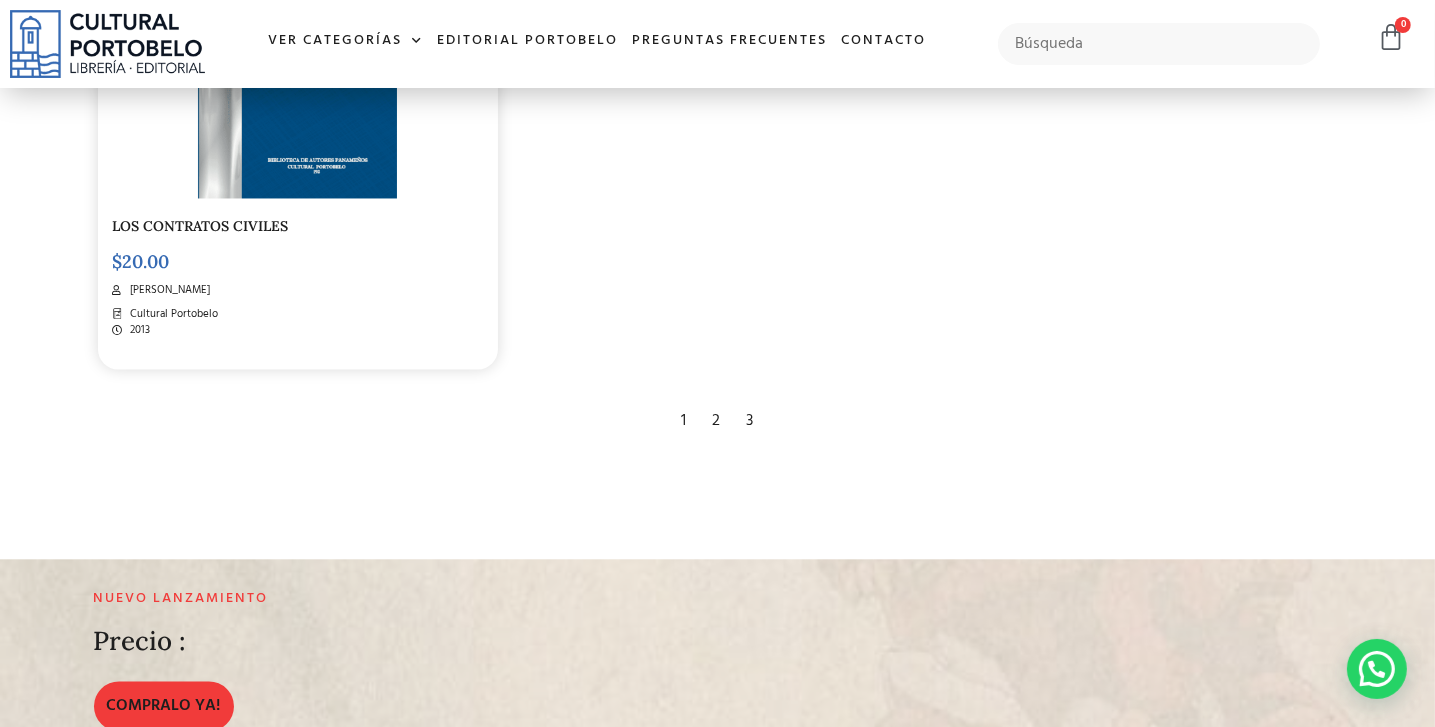click on "3" at bounding box center [750, 421] 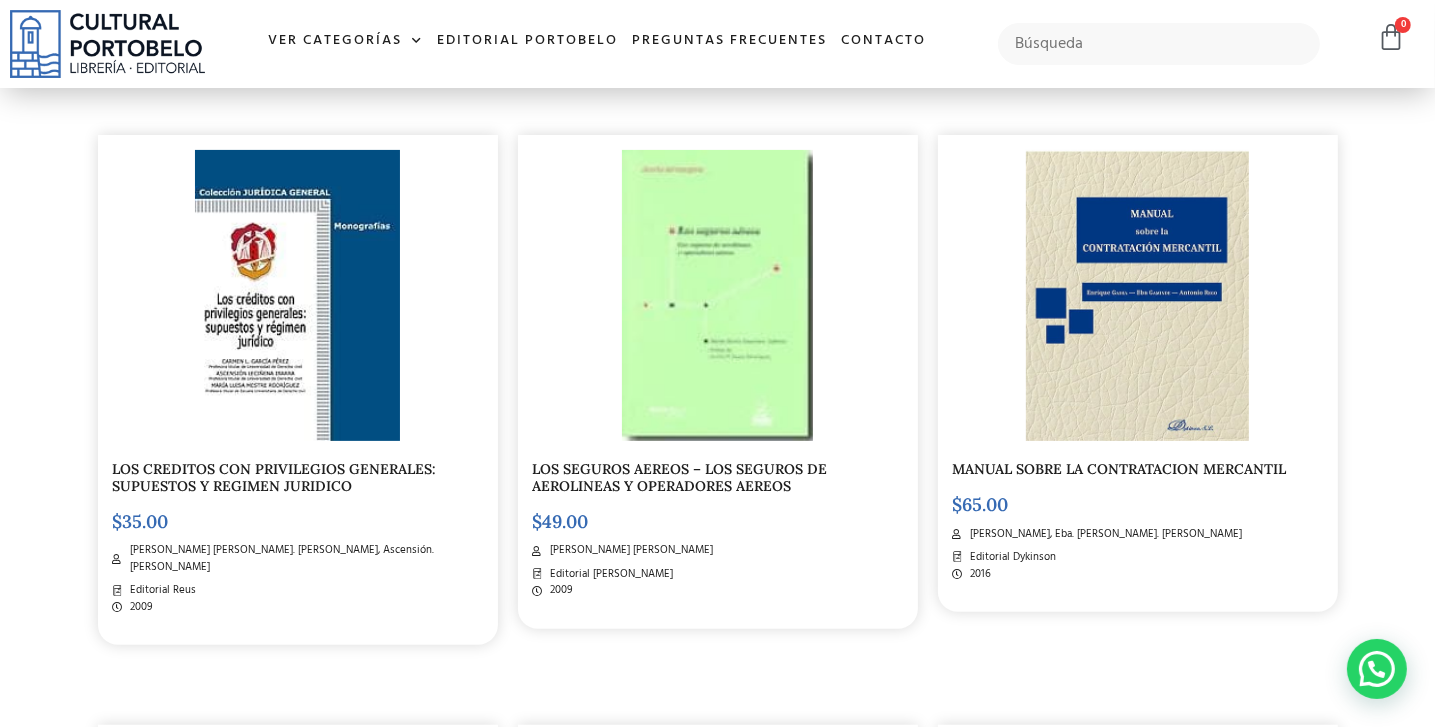 scroll, scrollTop: 464, scrollLeft: 0, axis: vertical 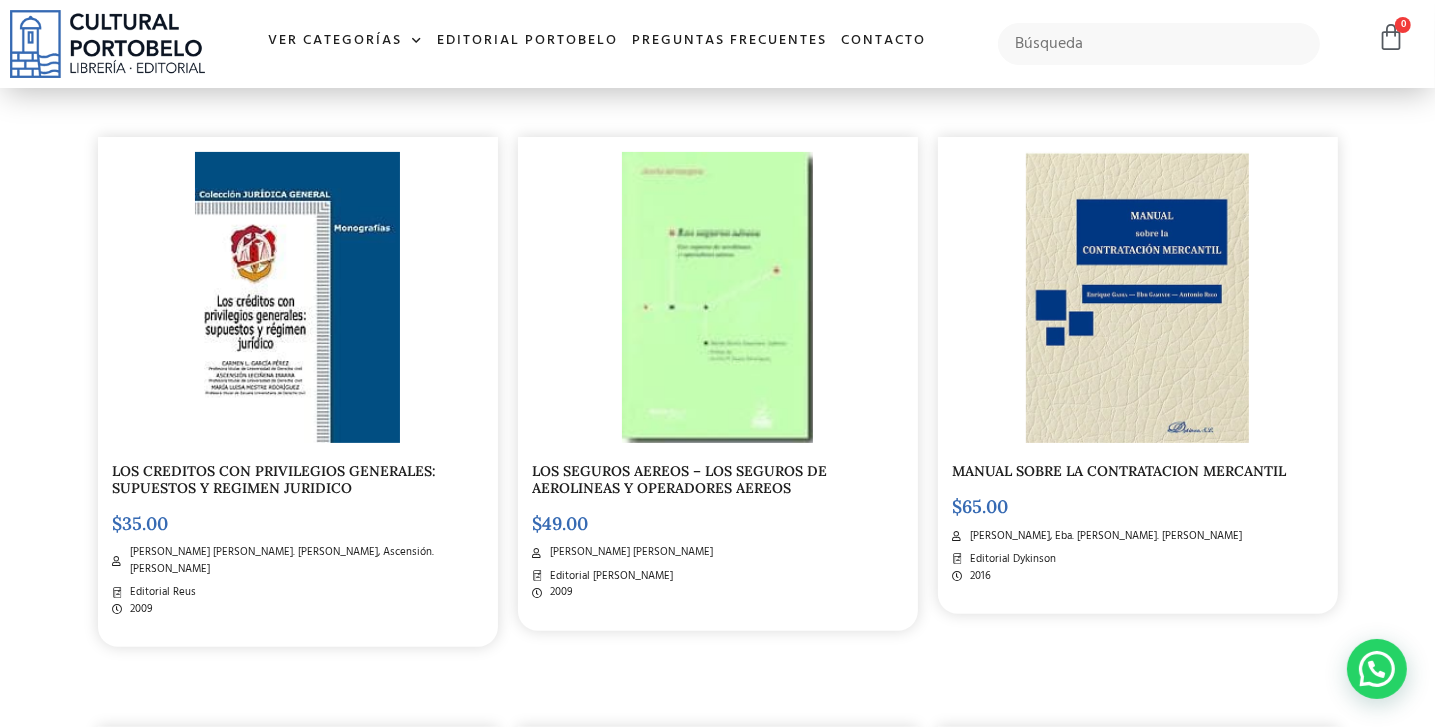 click at bounding box center (1137, 297) 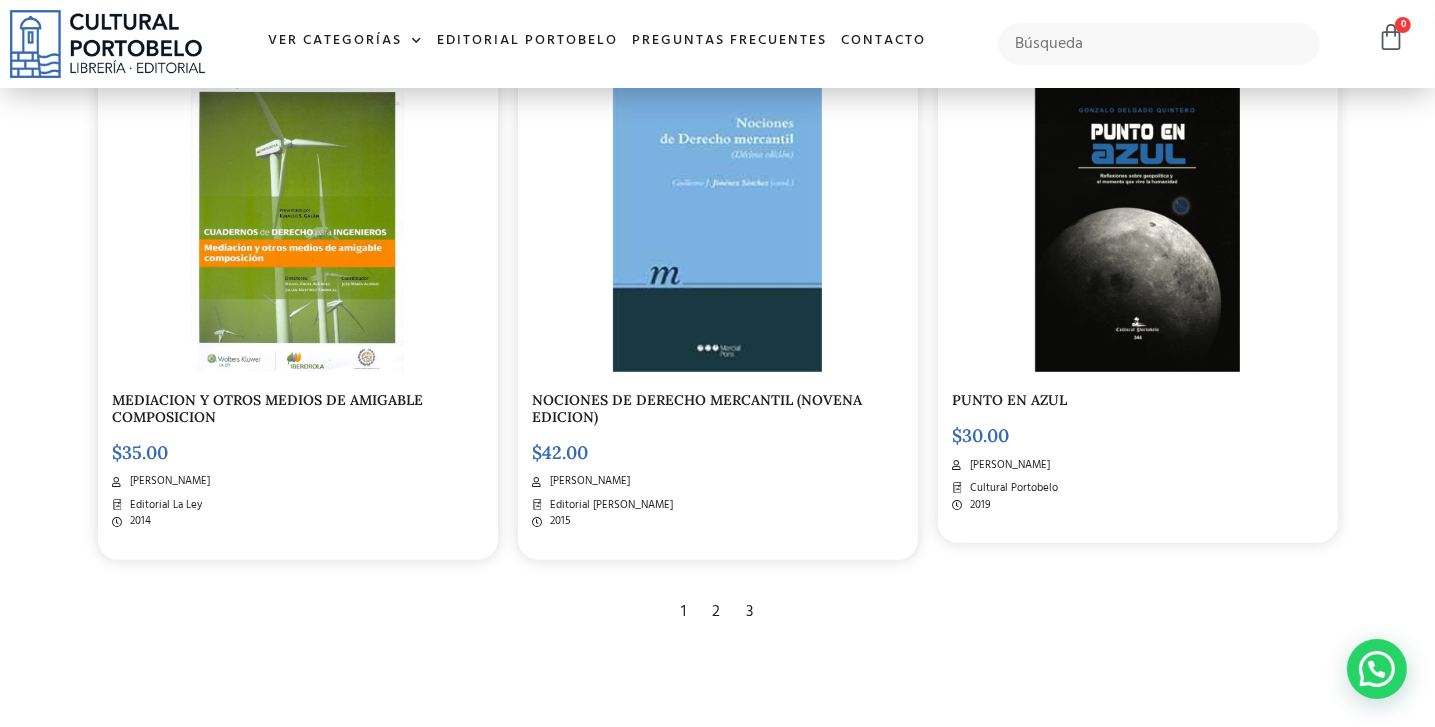 scroll, scrollTop: 1133, scrollLeft: 0, axis: vertical 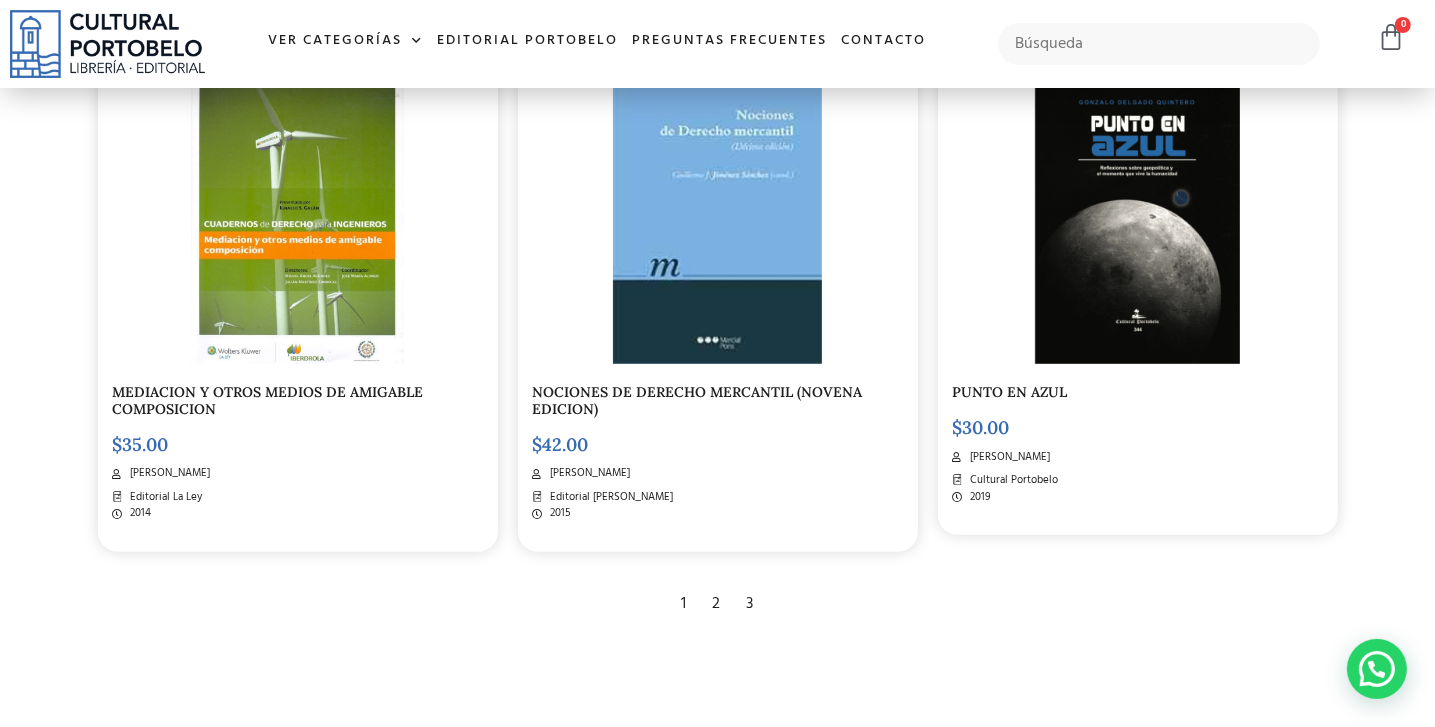 click at bounding box center (718, 218) 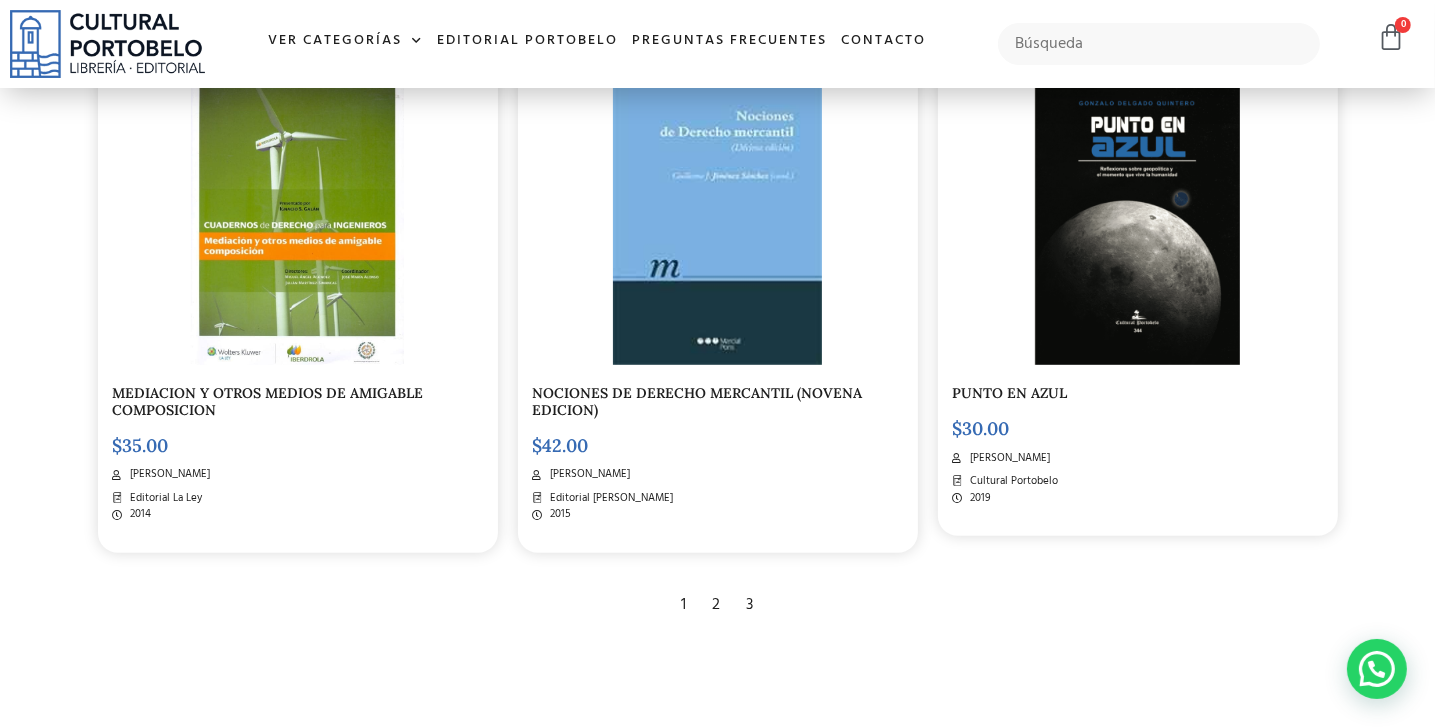 click on "3" at bounding box center (750, 605) 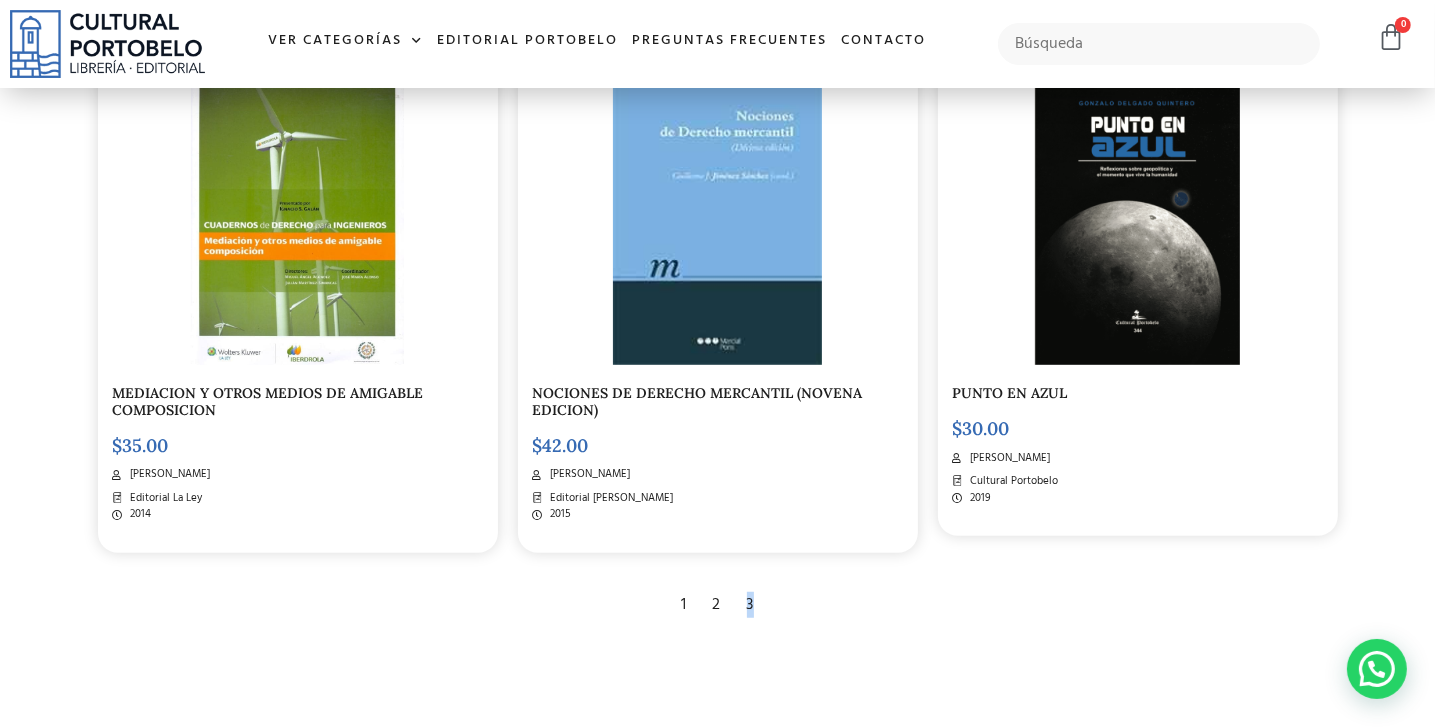 click on "3" at bounding box center [750, 605] 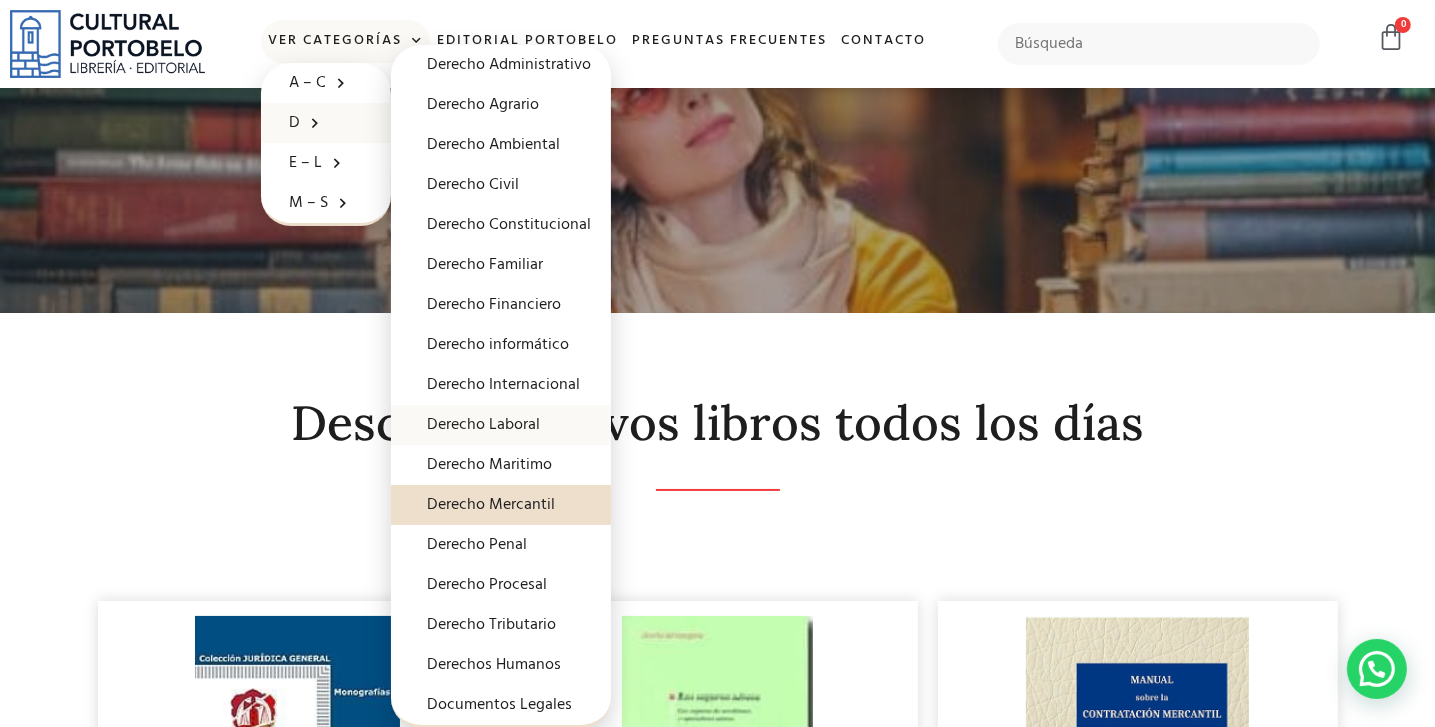 scroll, scrollTop: 120, scrollLeft: 0, axis: vertical 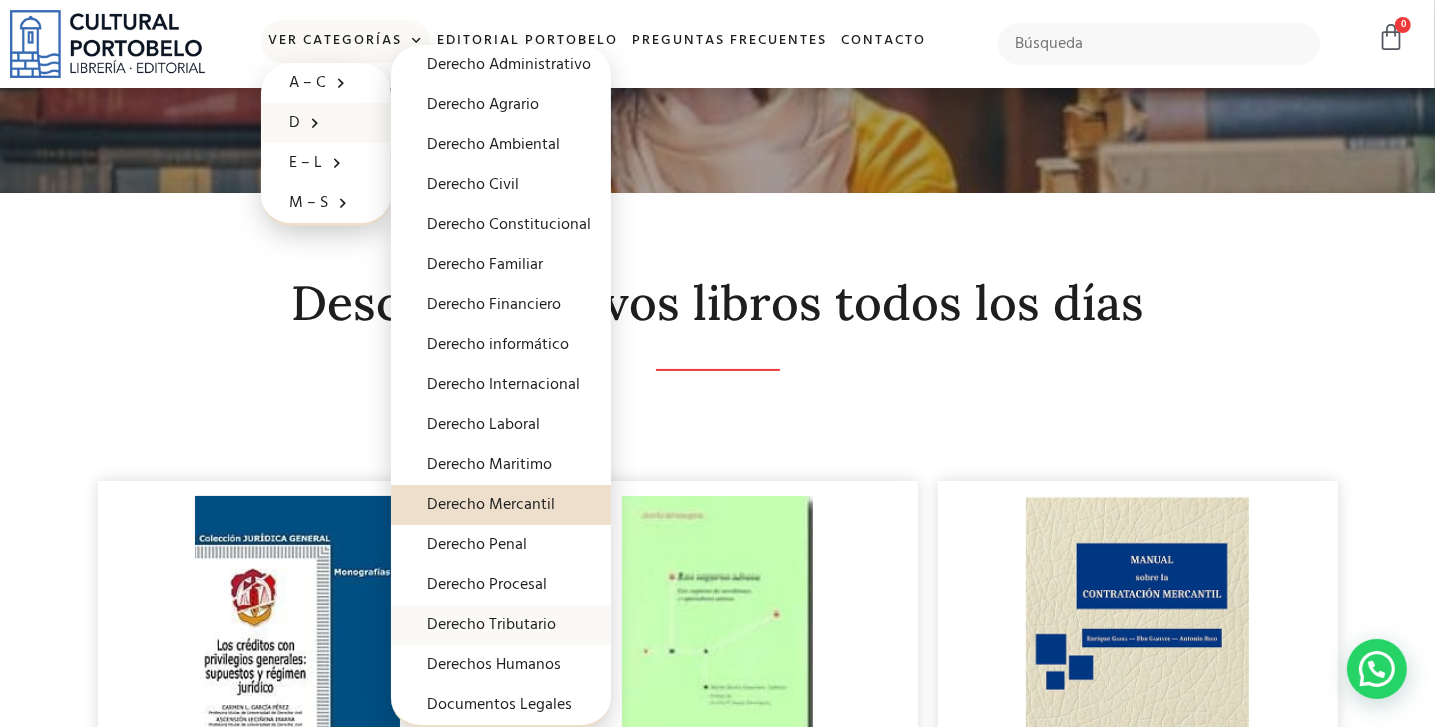 click on "Derecho Tributario" 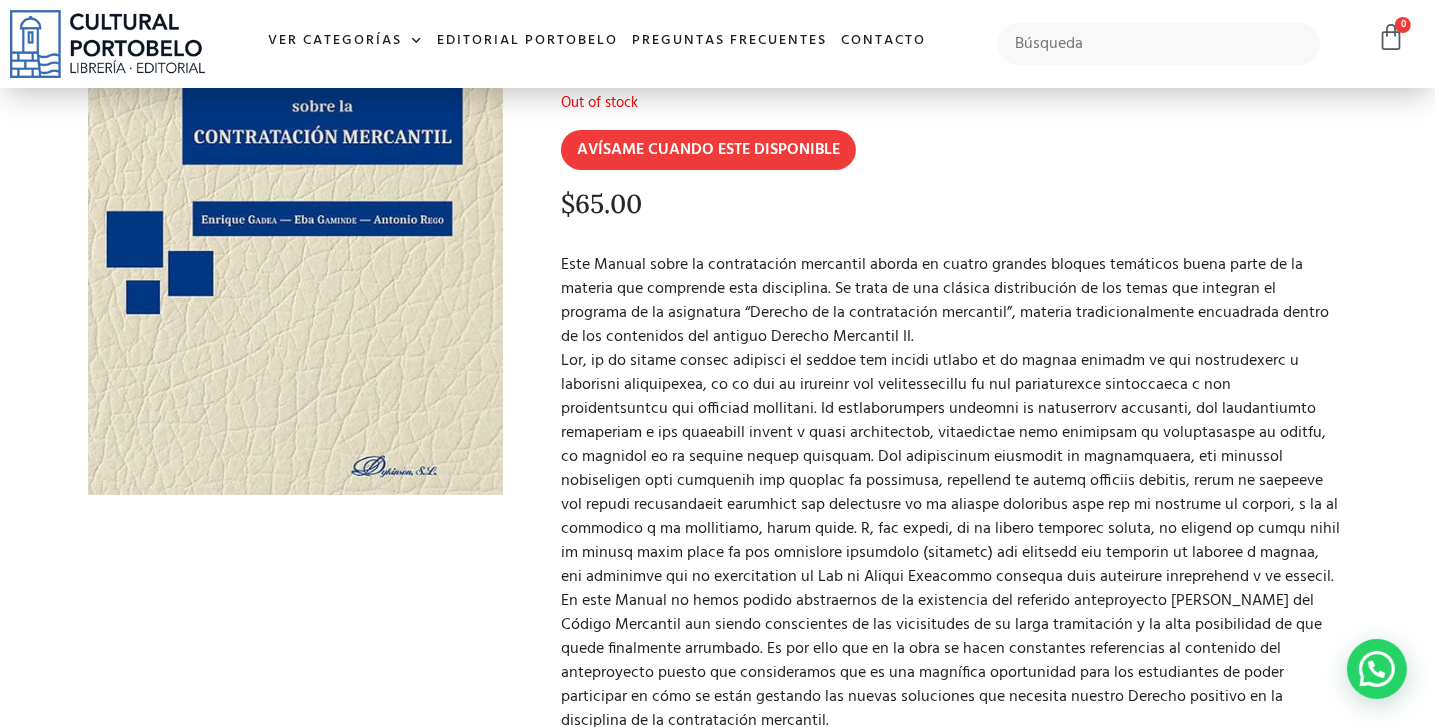 scroll, scrollTop: 180, scrollLeft: 0, axis: vertical 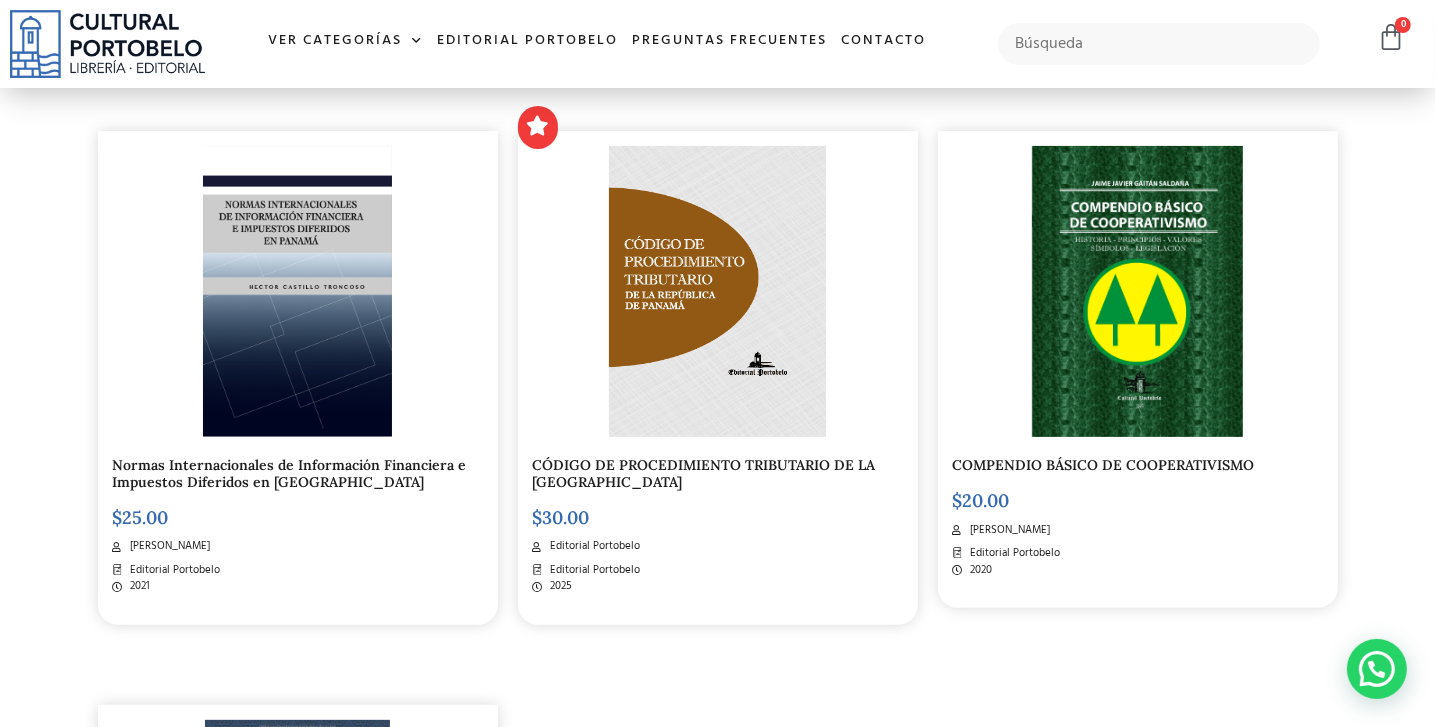 click at bounding box center (717, 291) 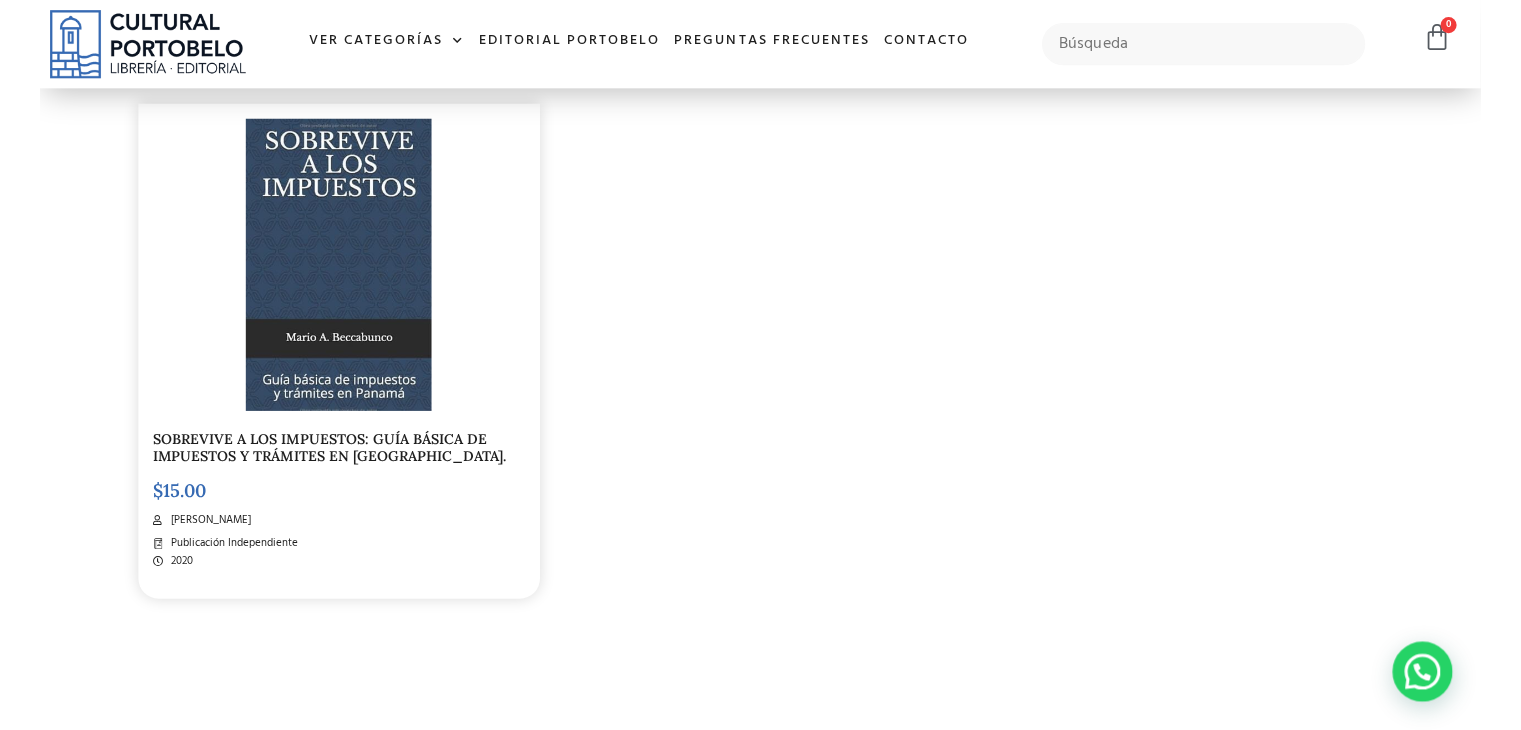 scroll, scrollTop: 1076, scrollLeft: 0, axis: vertical 